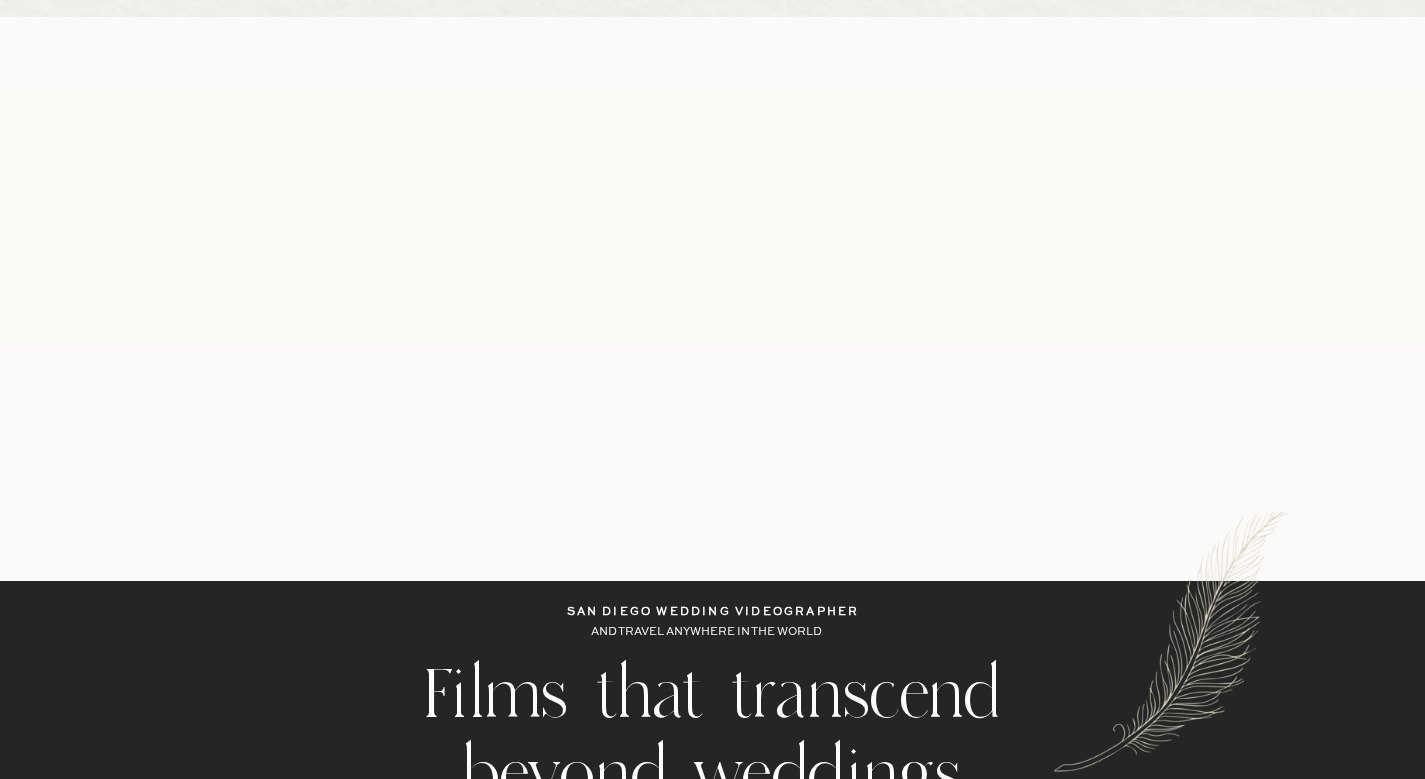 scroll, scrollTop: 0, scrollLeft: 0, axis: both 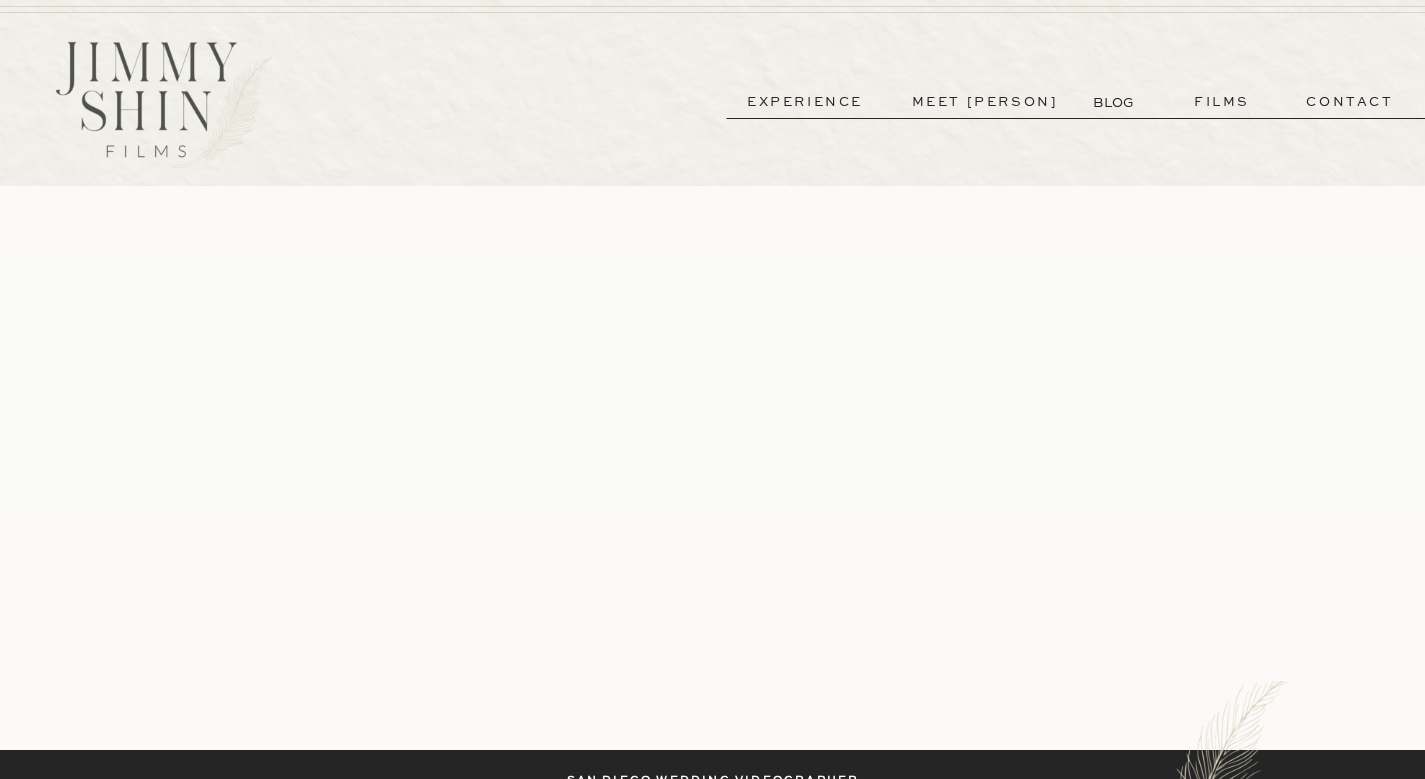 click on "experience" at bounding box center (805, 102) 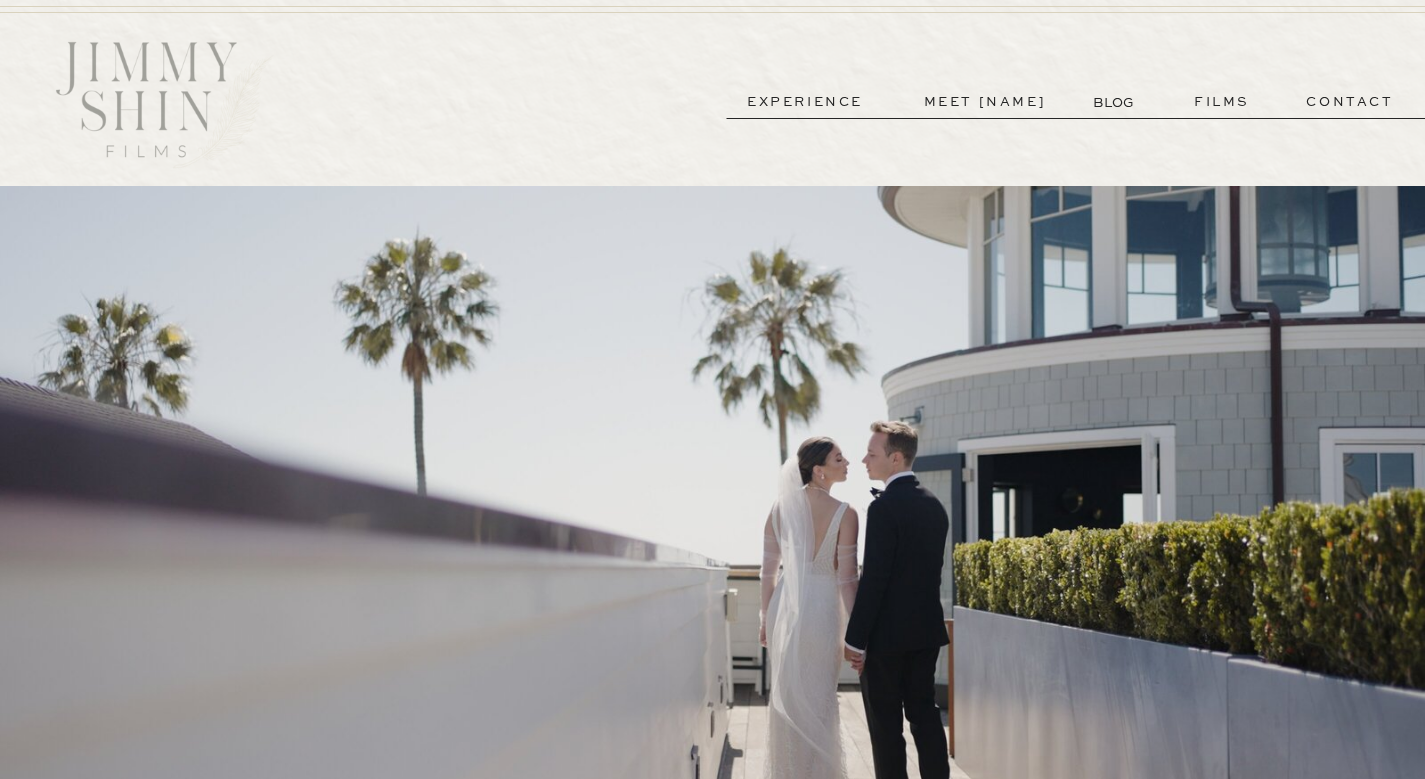 scroll, scrollTop: 0, scrollLeft: 0, axis: both 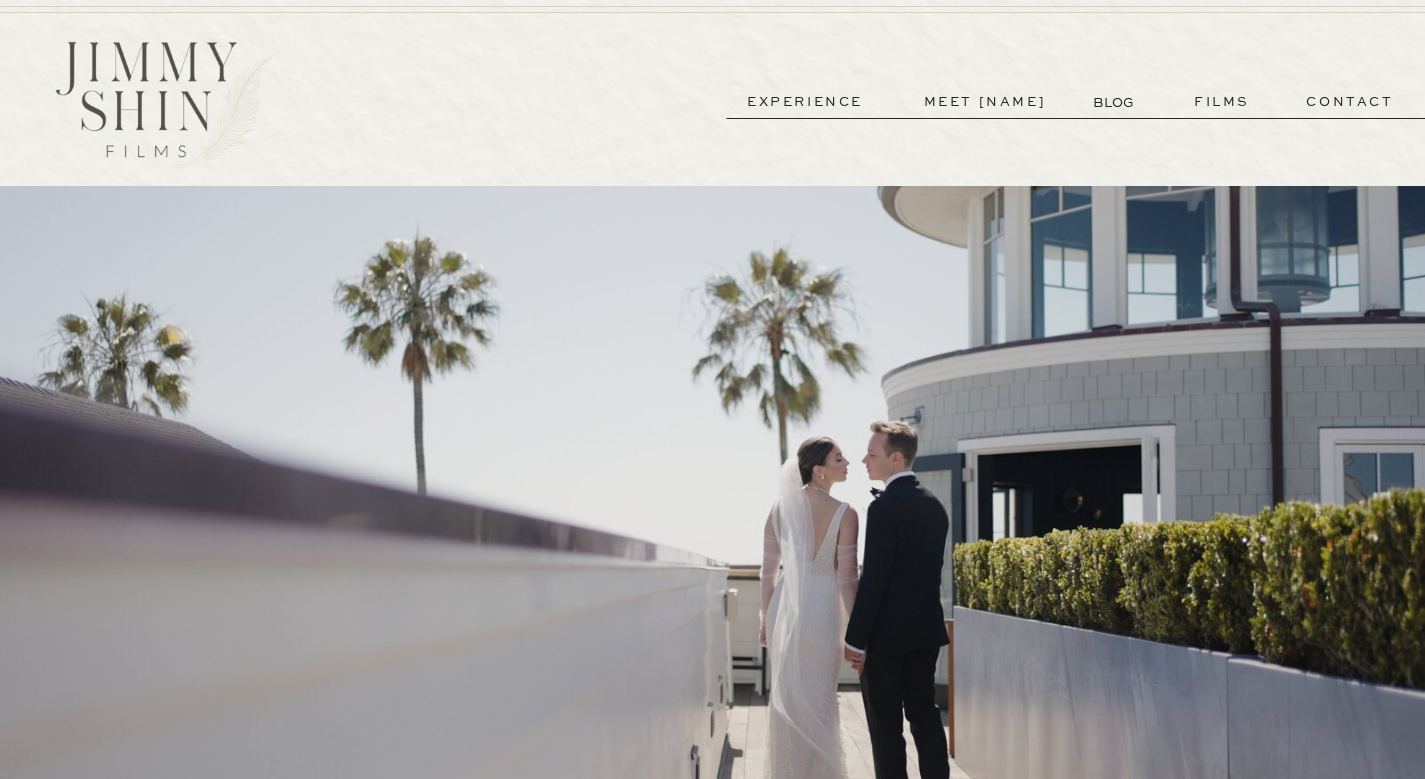 click on "meet [PERSON]" at bounding box center [985, 102] 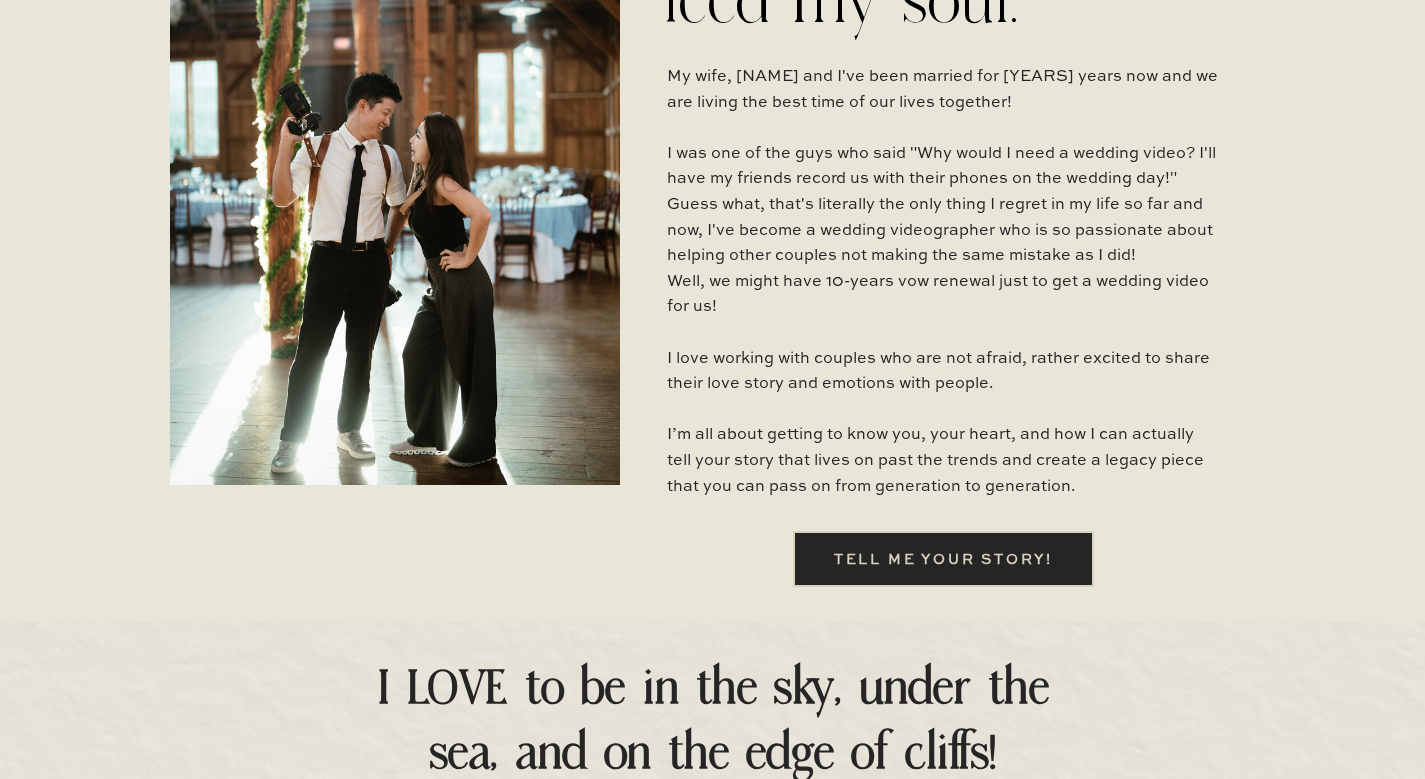 scroll, scrollTop: 0, scrollLeft: 0, axis: both 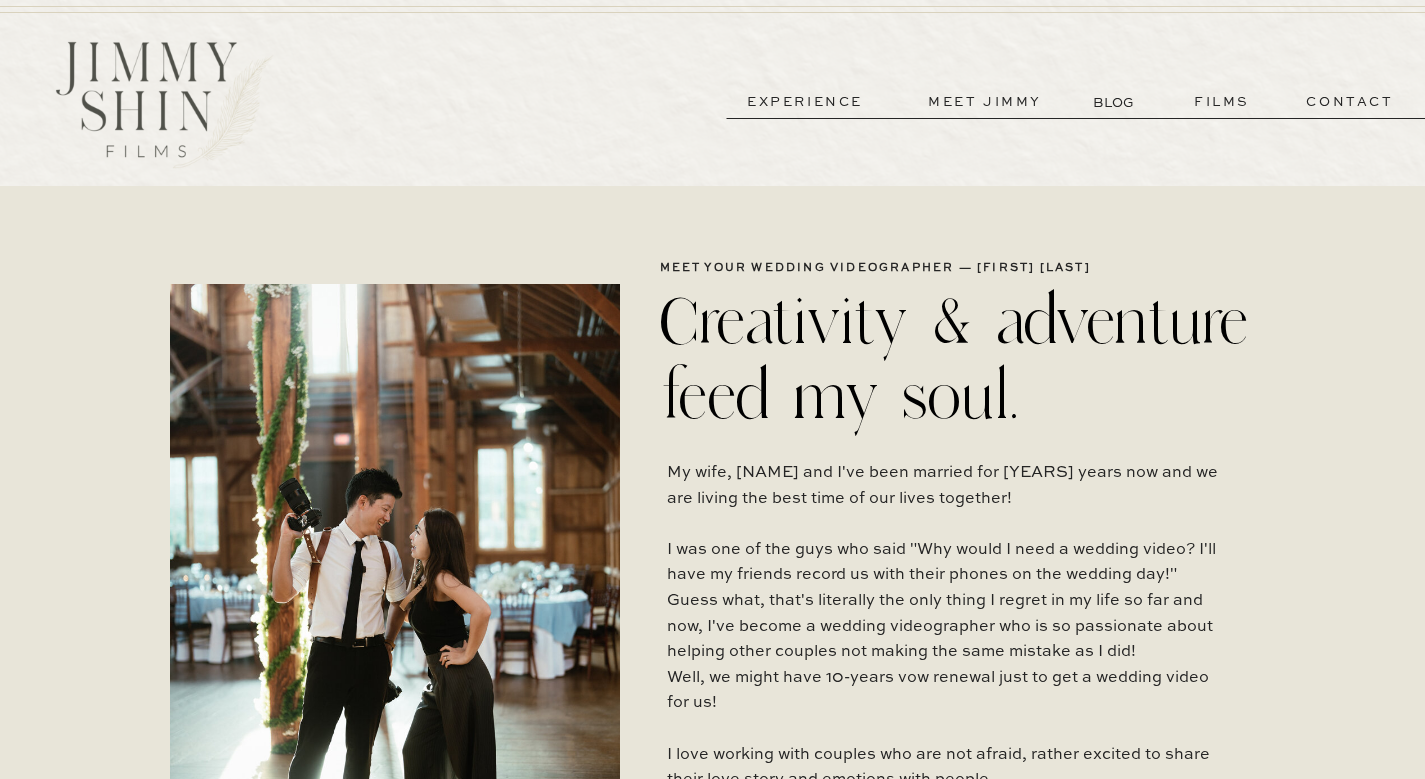 click on "films" at bounding box center [1222, 102] 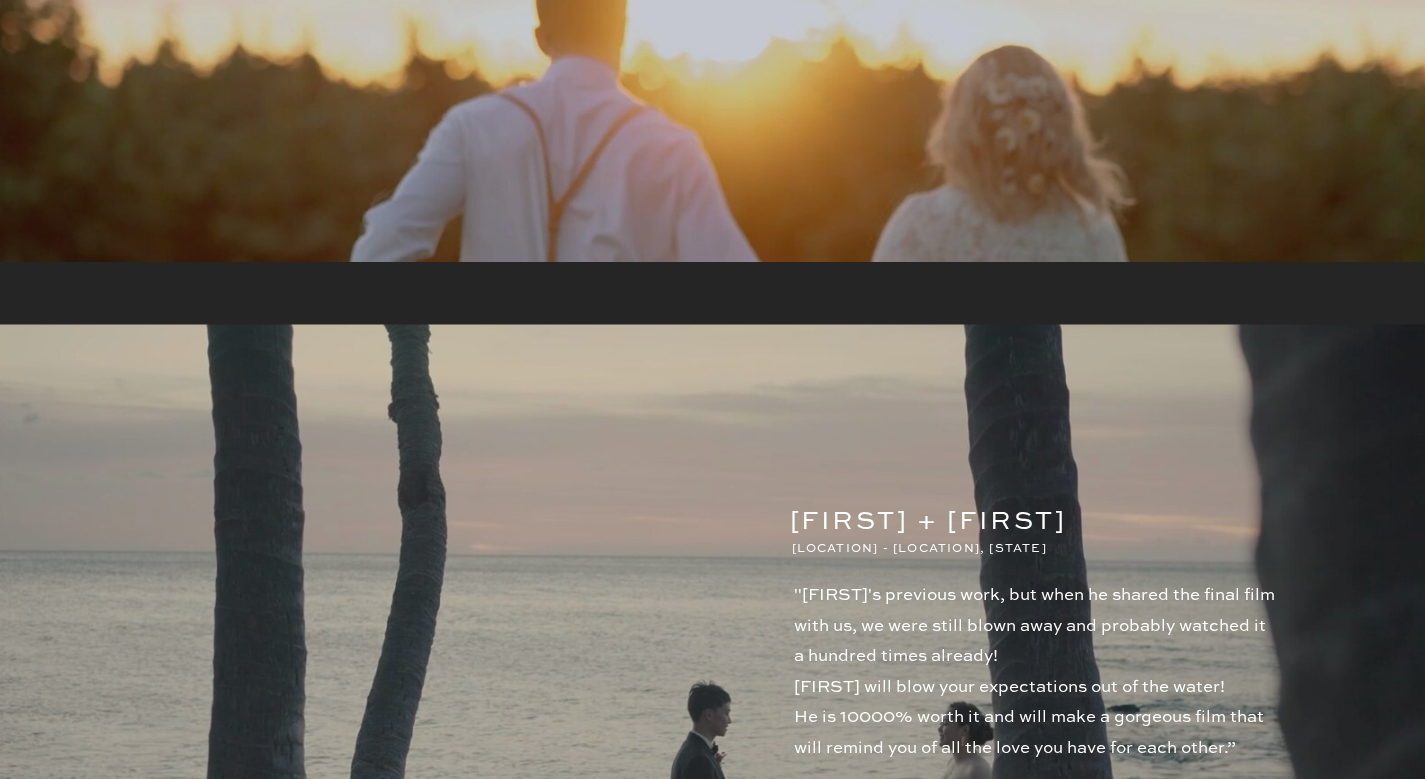 scroll, scrollTop: 0, scrollLeft: 0, axis: both 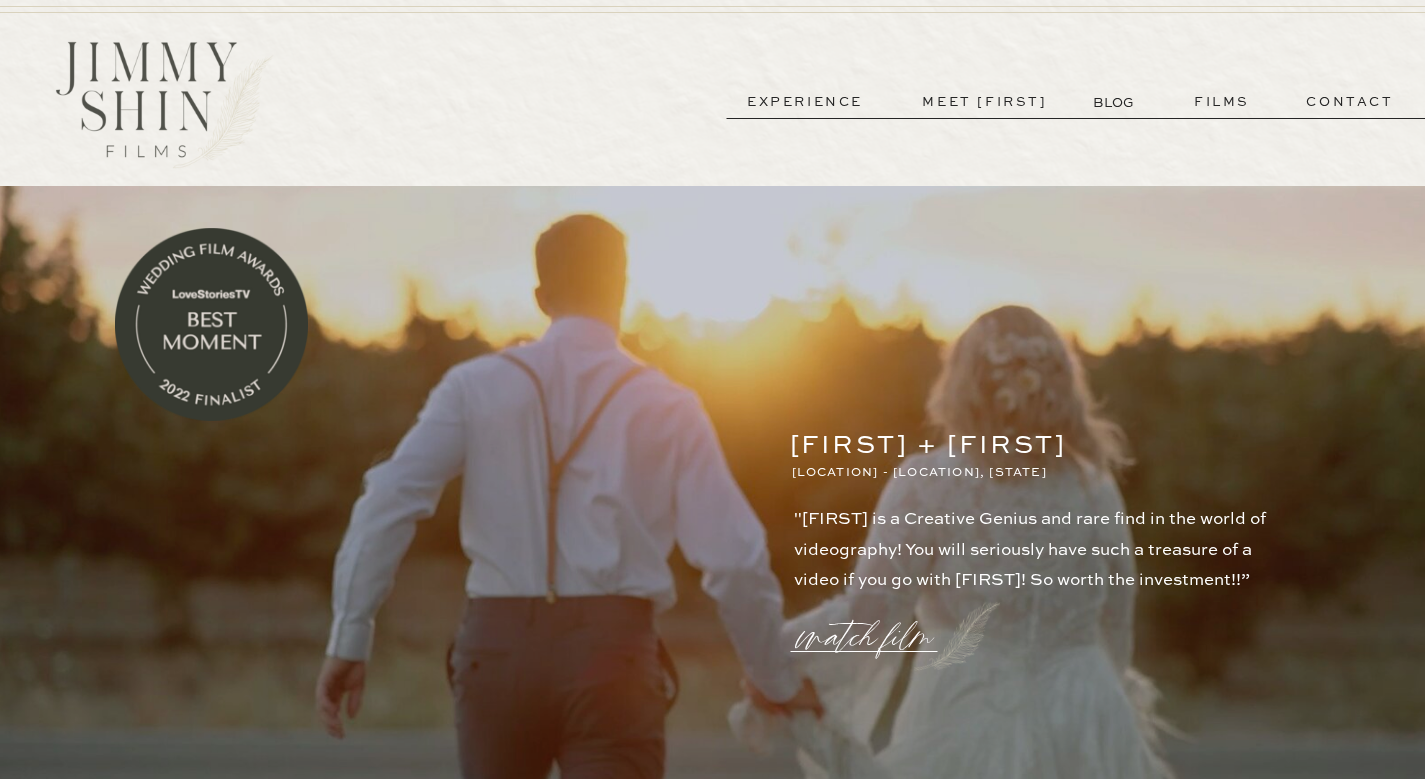click on "contact" at bounding box center (1350, 102) 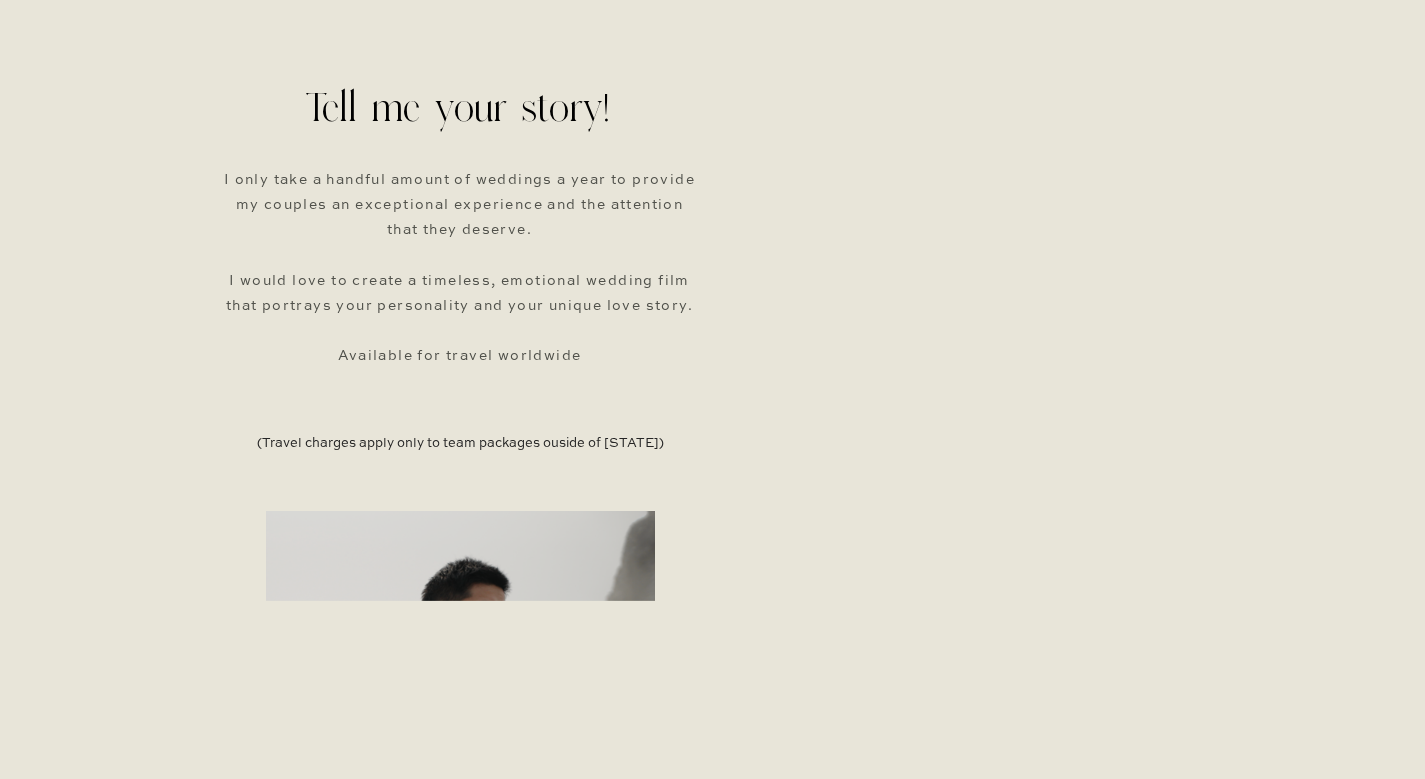 scroll, scrollTop: 0, scrollLeft: 0, axis: both 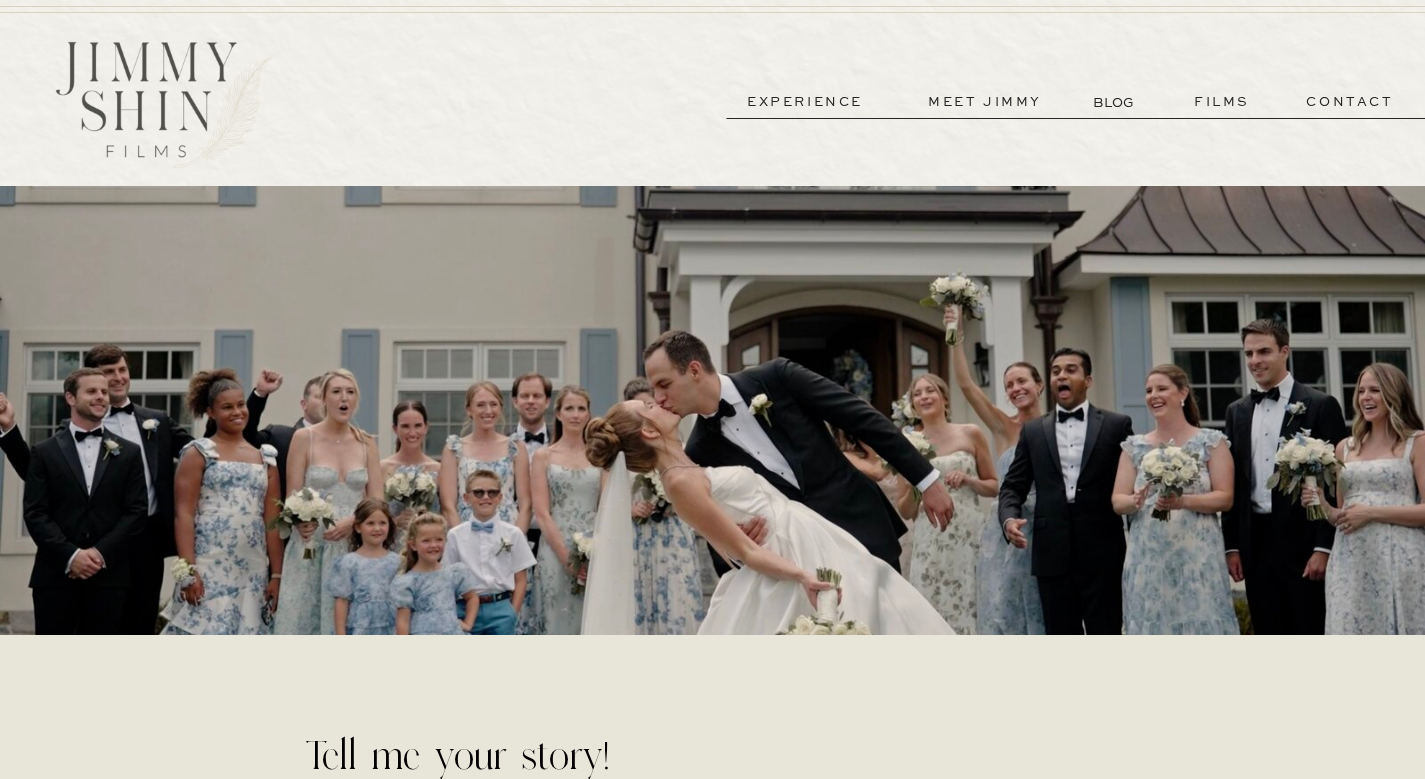click on "experience" at bounding box center (805, 102) 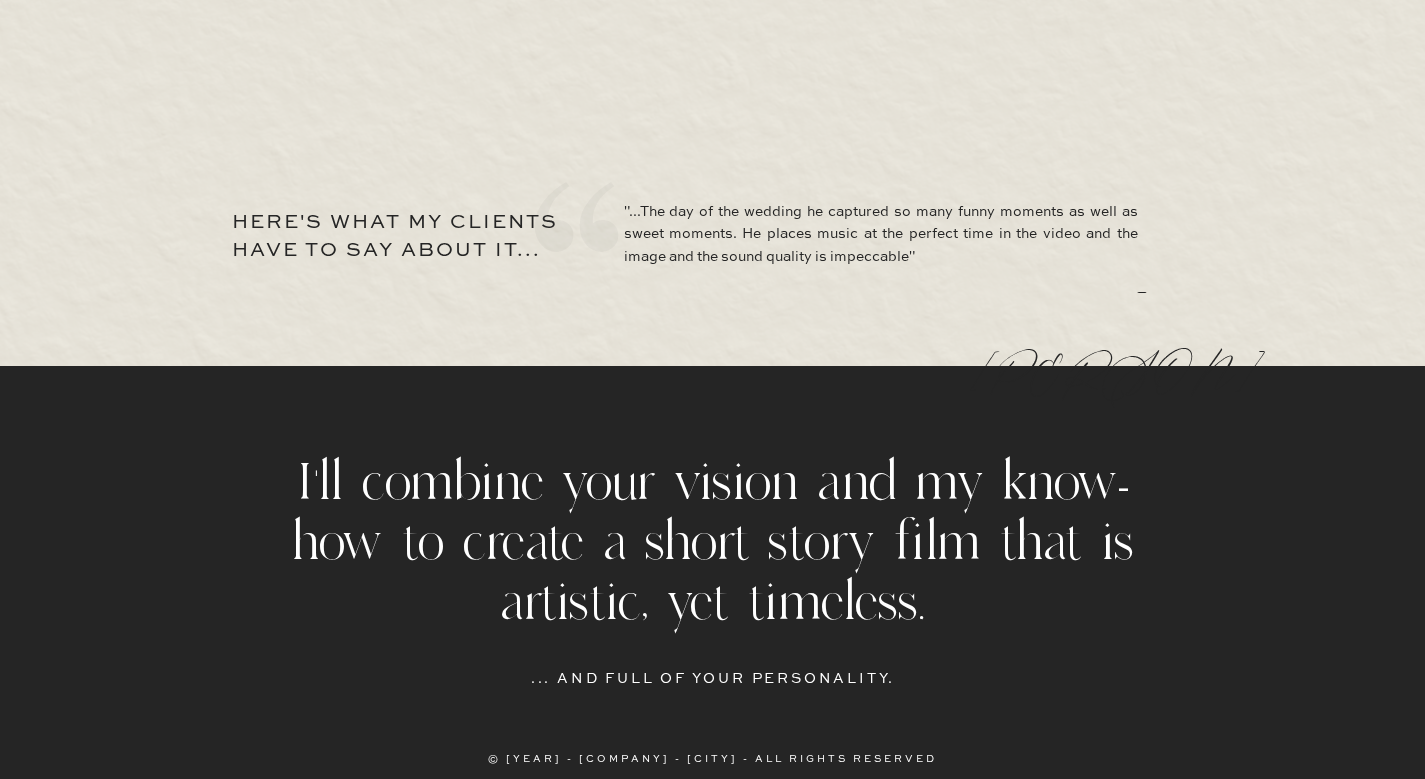 scroll, scrollTop: 9534, scrollLeft: 0, axis: vertical 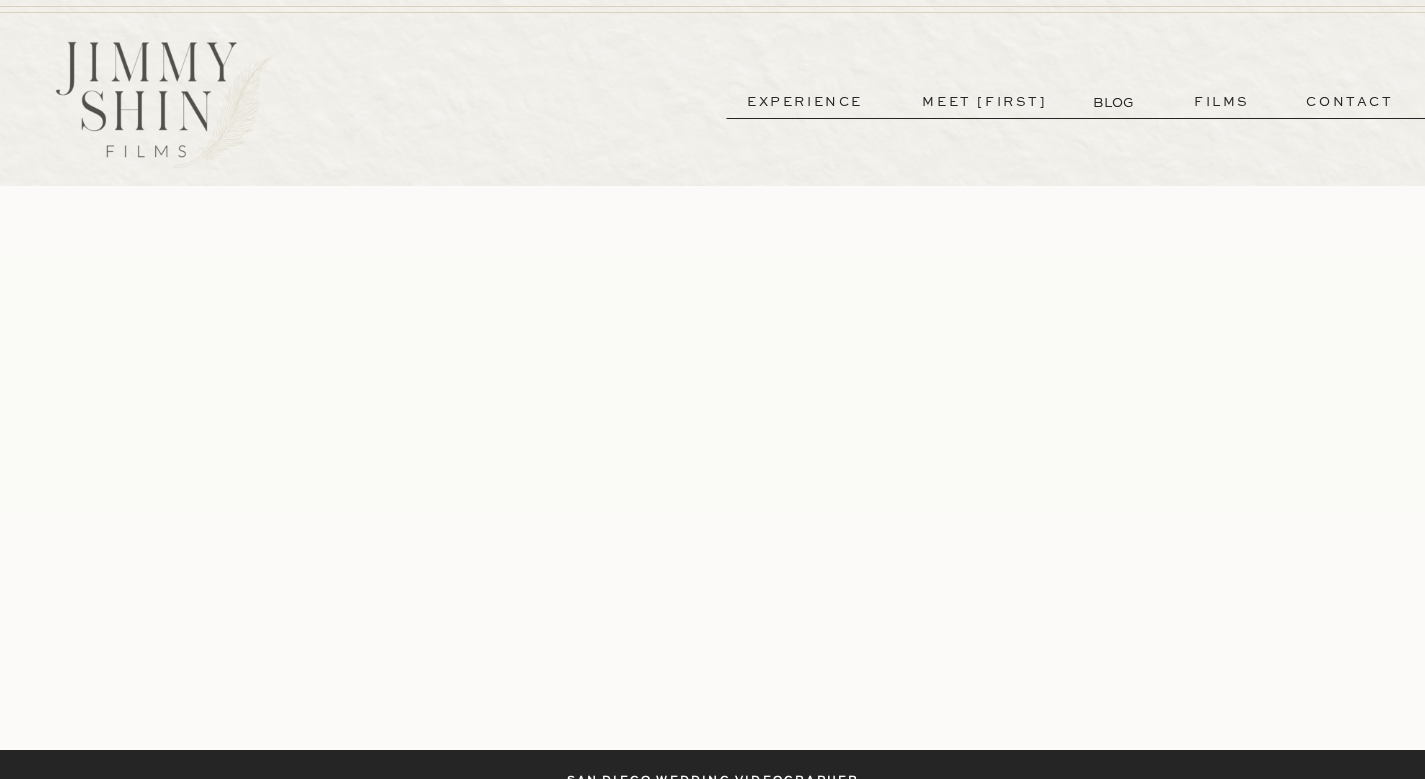 click on "contact" at bounding box center [1350, 102] 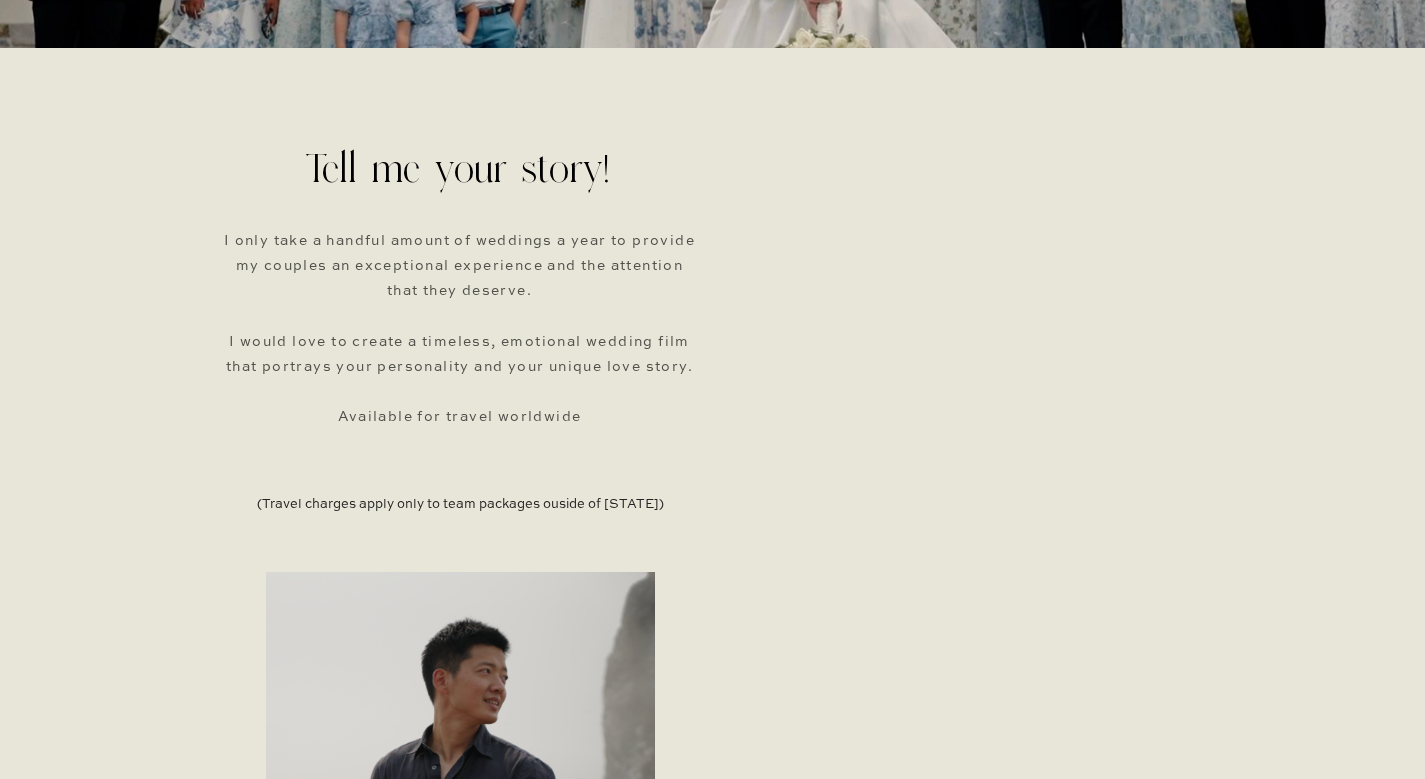 scroll, scrollTop: 0, scrollLeft: 0, axis: both 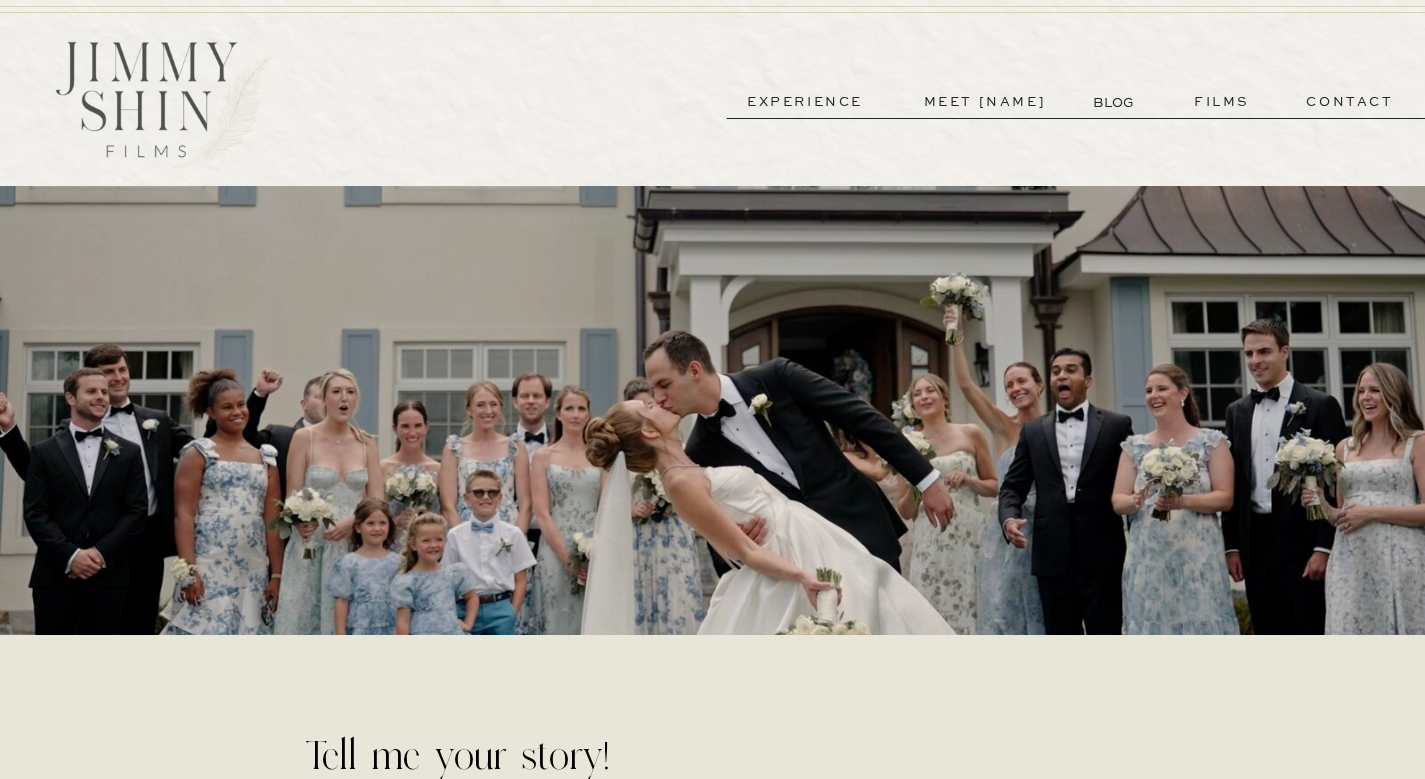 click on "films" at bounding box center (1222, 102) 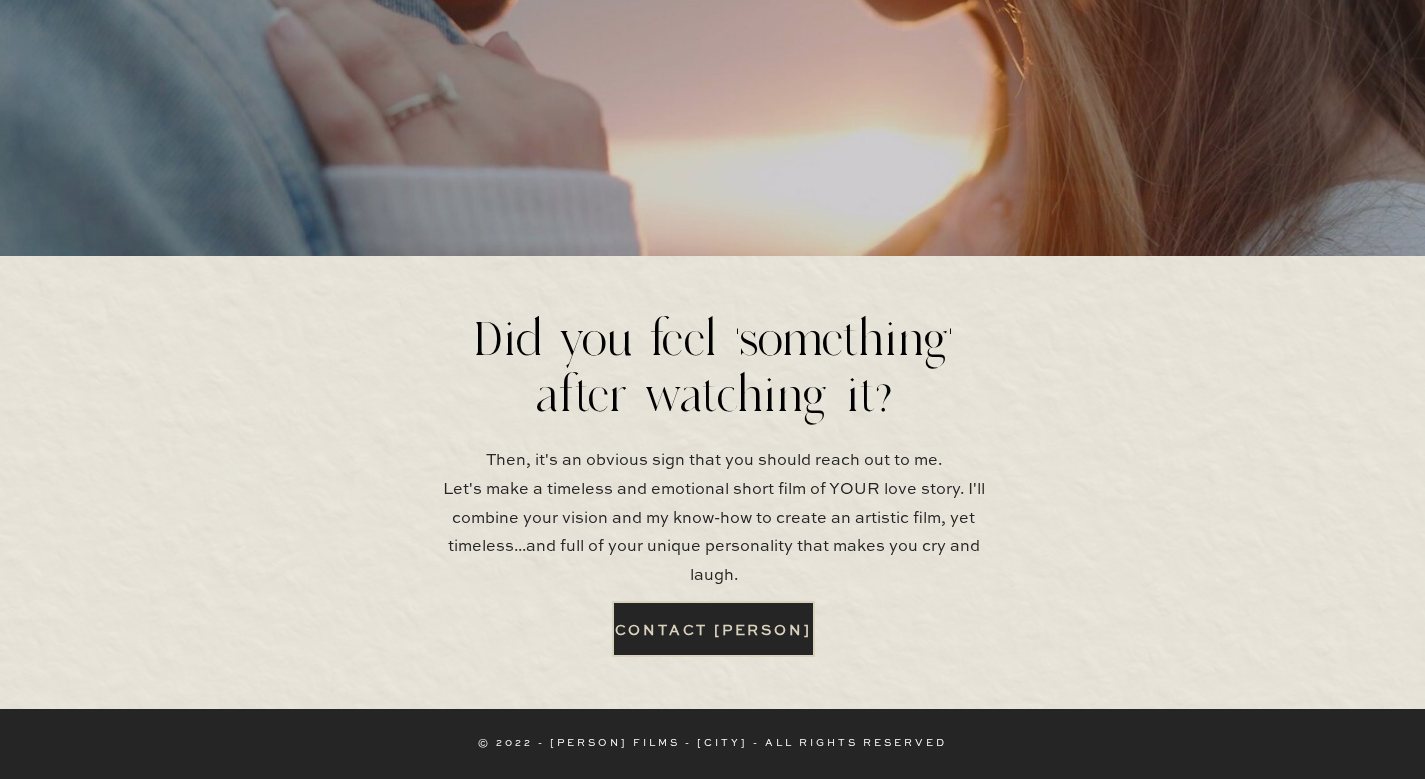 scroll, scrollTop: 5118, scrollLeft: 0, axis: vertical 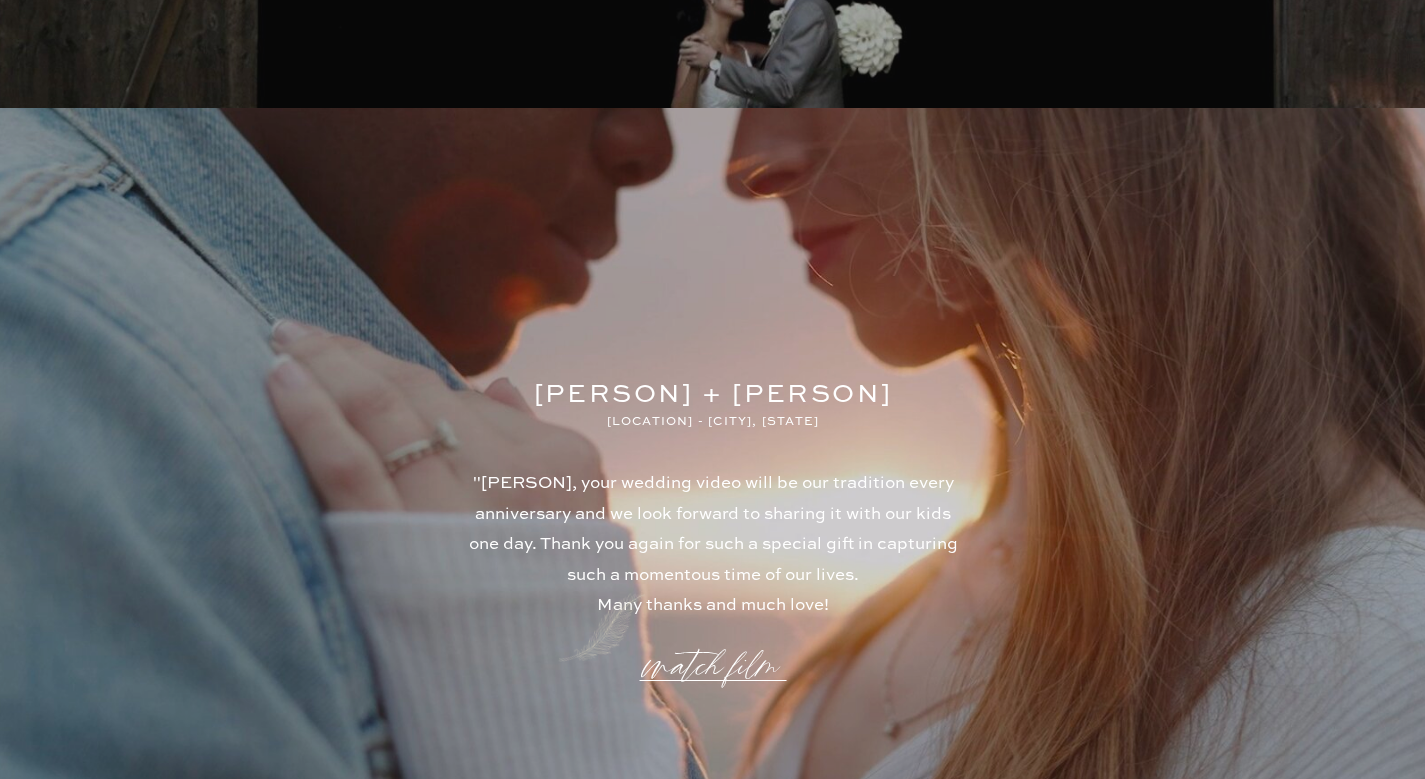 drag, startPoint x: 768, startPoint y: 491, endPoint x: 769, endPoint y: 502, distance: 11.045361 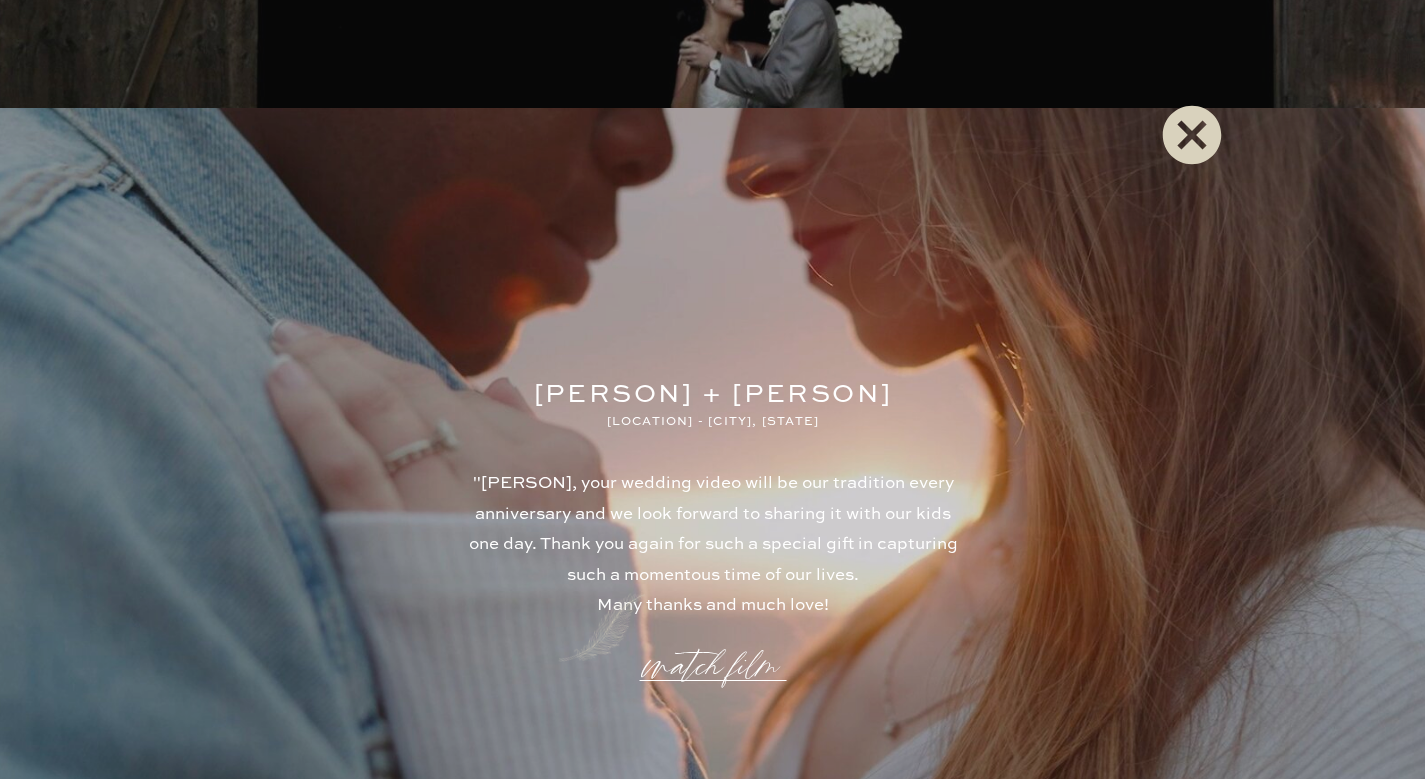 click at bounding box center [1191, 135] 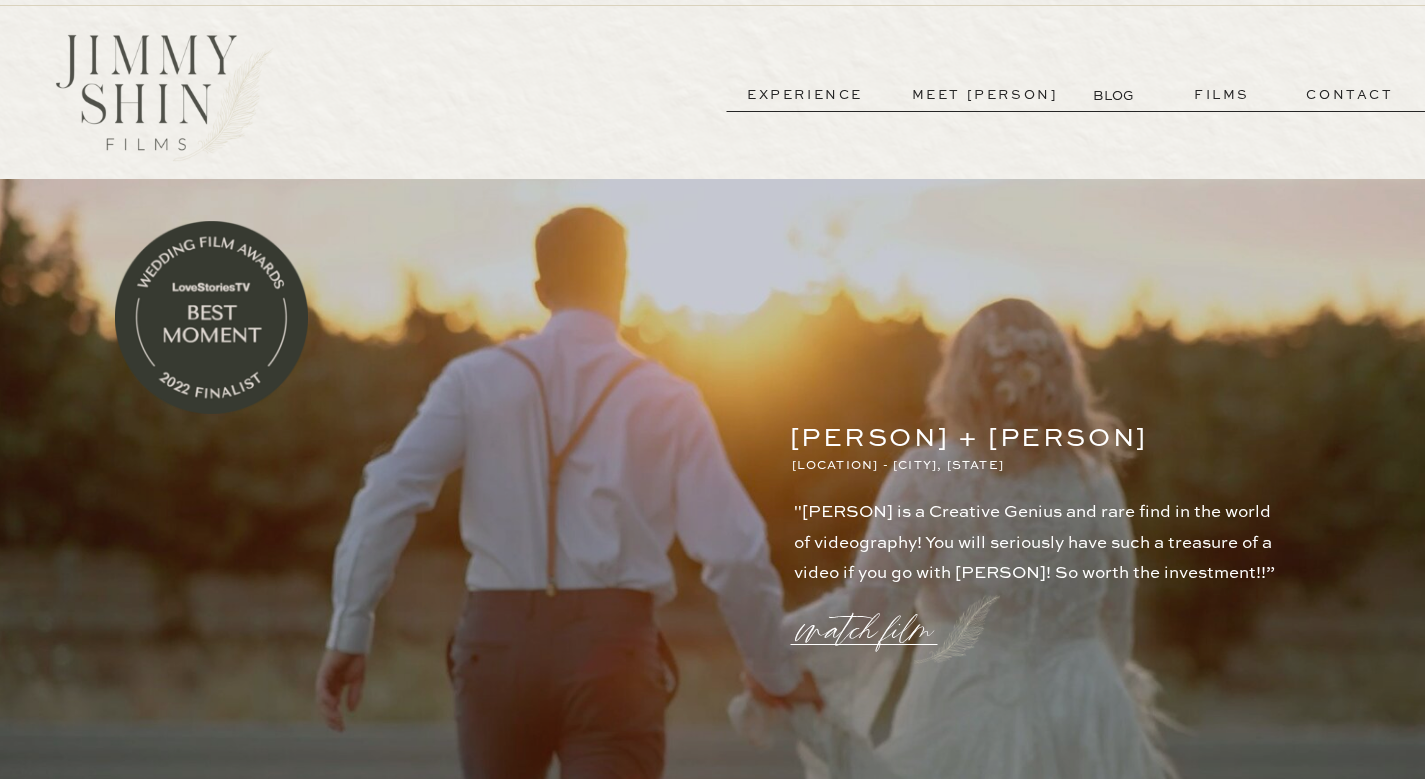 scroll, scrollTop: 0, scrollLeft: 0, axis: both 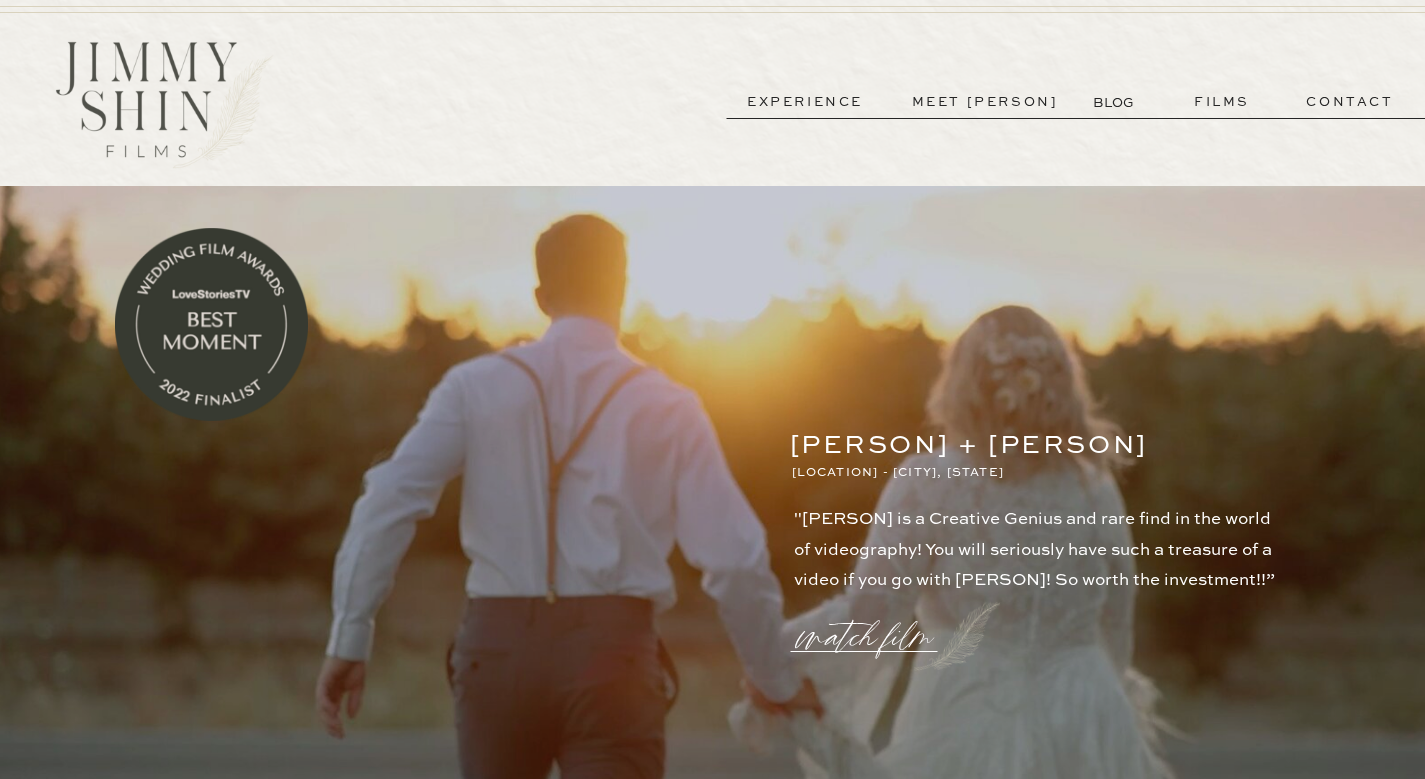 click on "contact" at bounding box center (1350, 102) 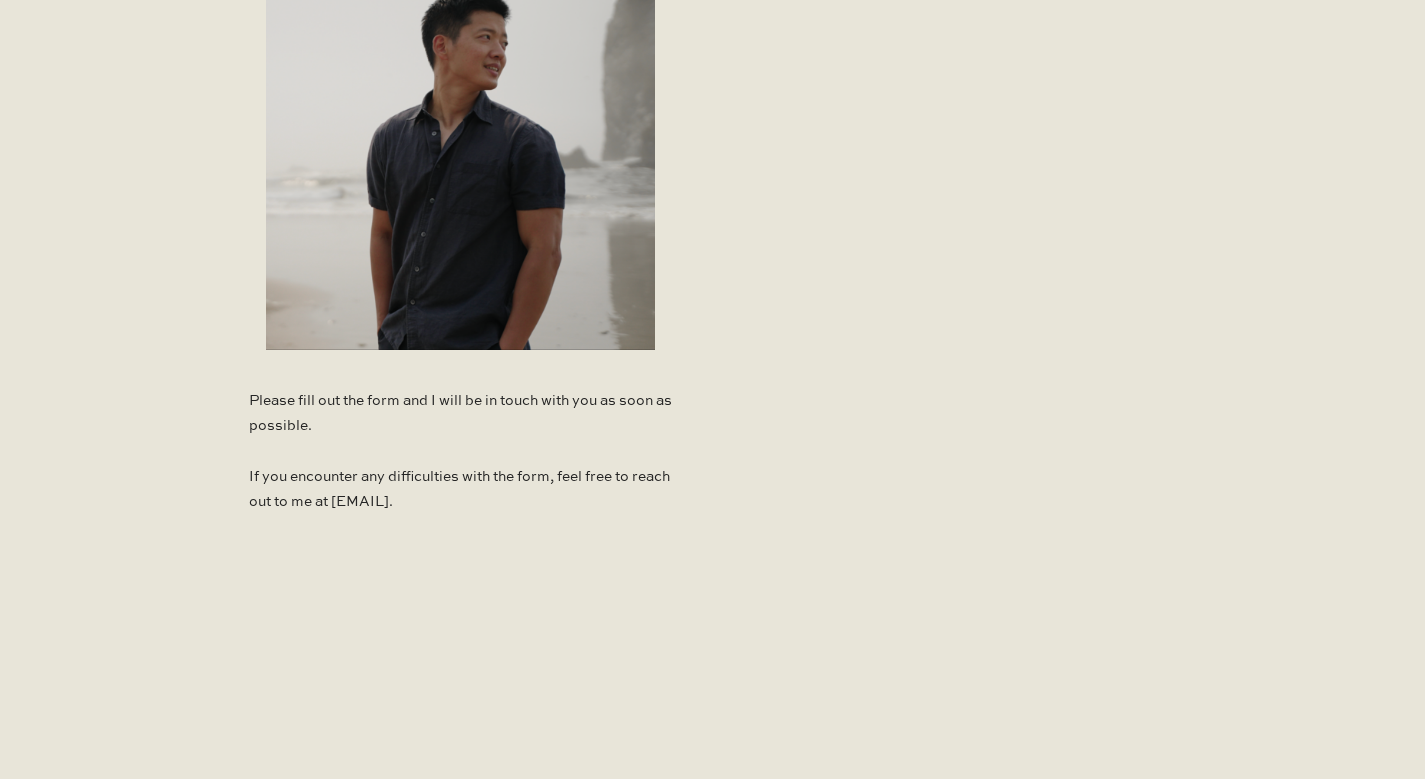 scroll, scrollTop: 956, scrollLeft: 0, axis: vertical 